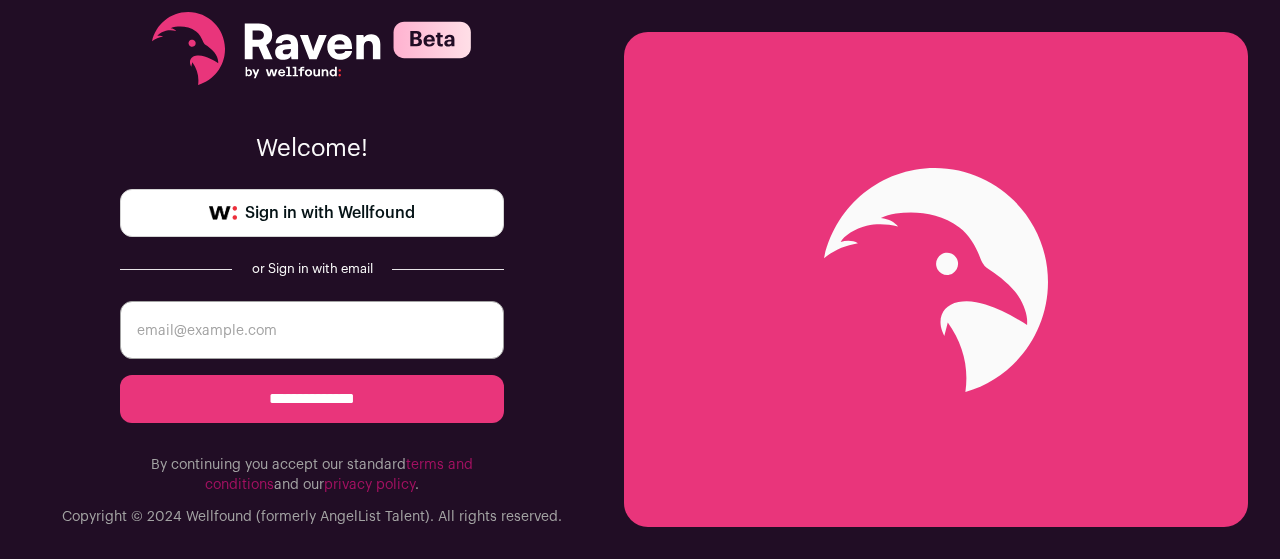 scroll, scrollTop: 0, scrollLeft: 0, axis: both 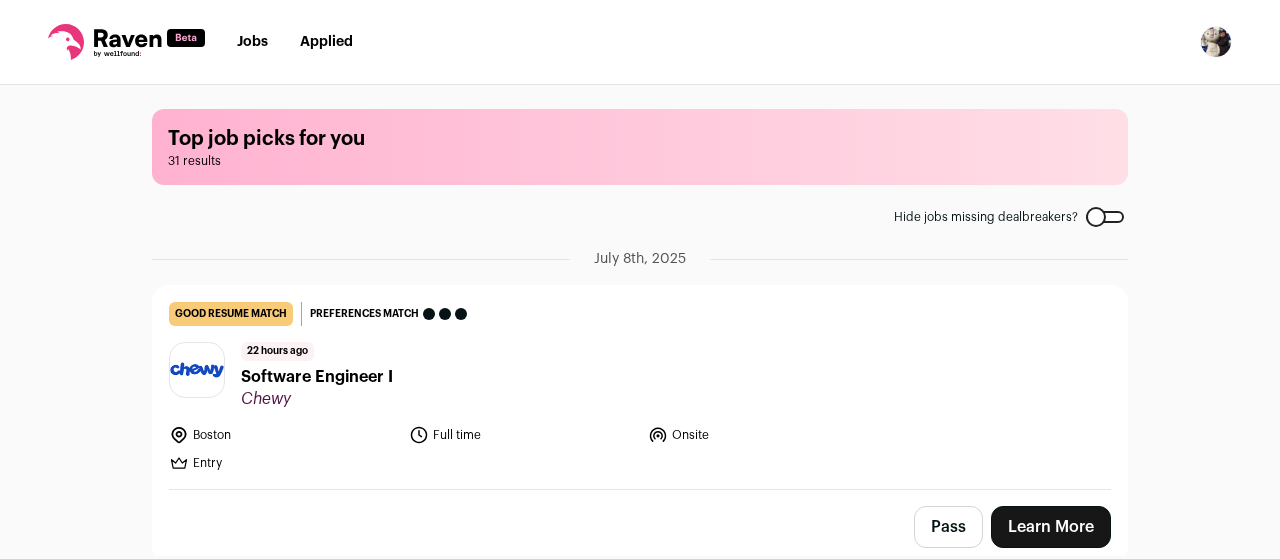 click on "Software Engineer I" at bounding box center [317, 377] 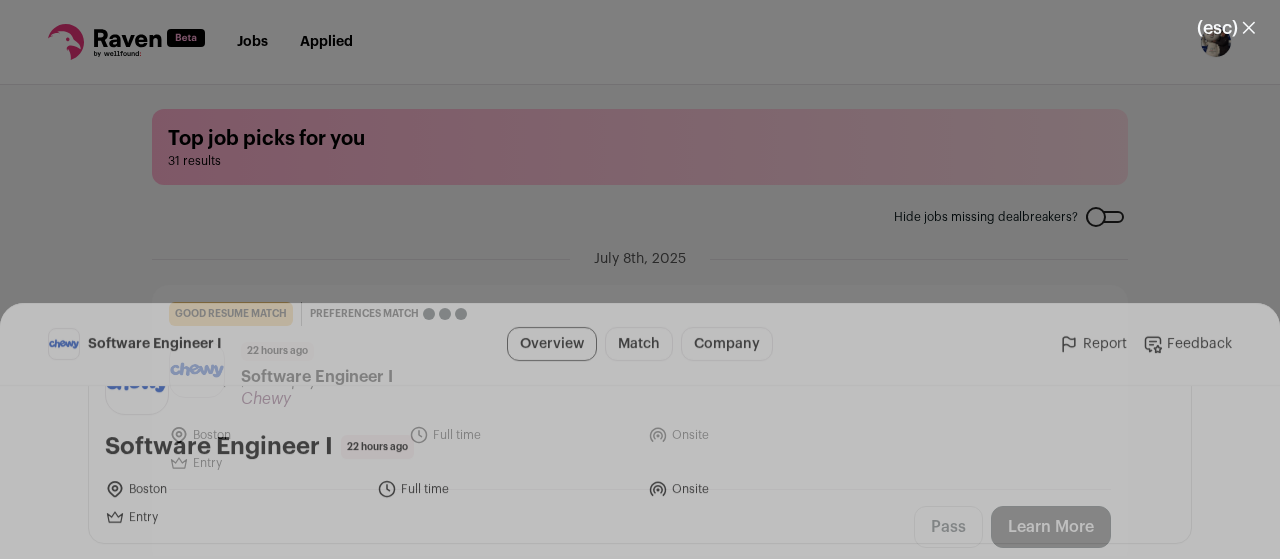 scroll, scrollTop: 0, scrollLeft: 0, axis: both 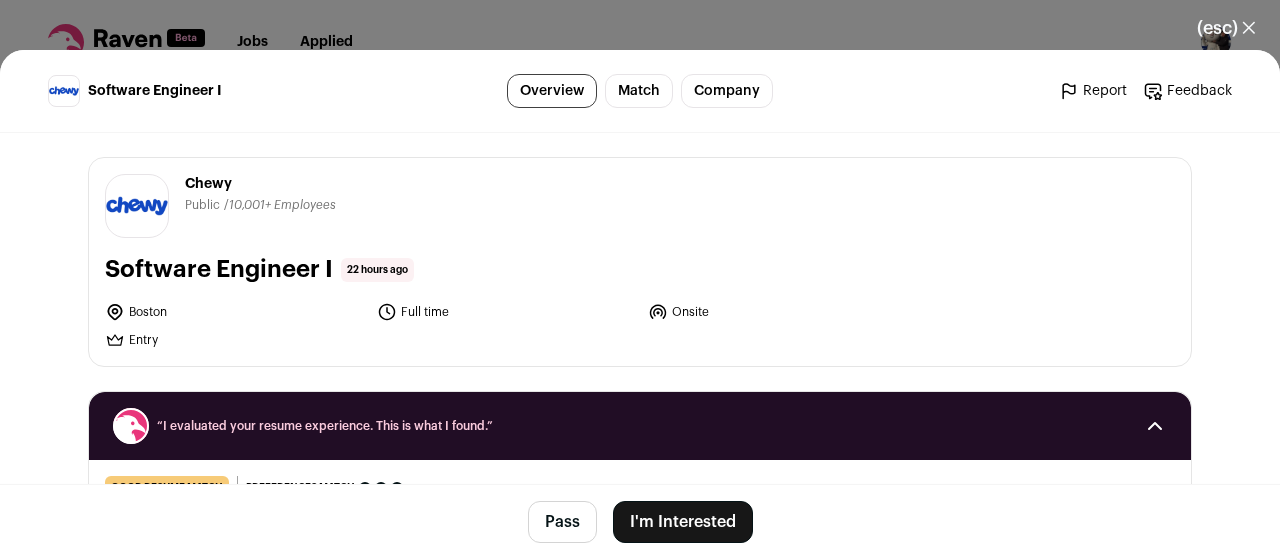 click on "Pass" at bounding box center [562, 522] 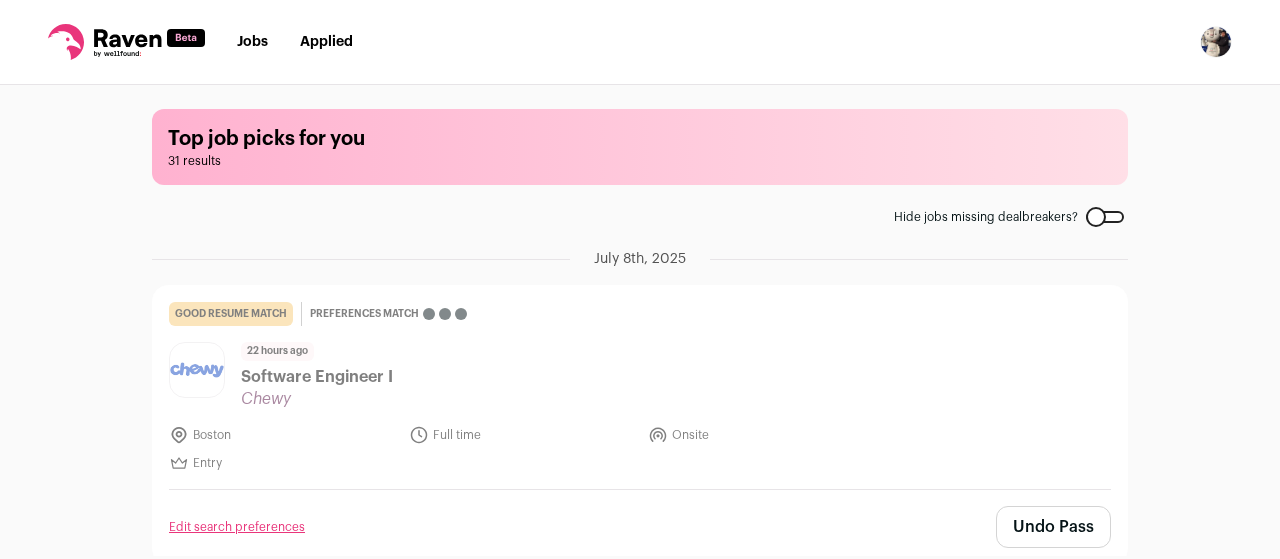 scroll, scrollTop: 0, scrollLeft: 0, axis: both 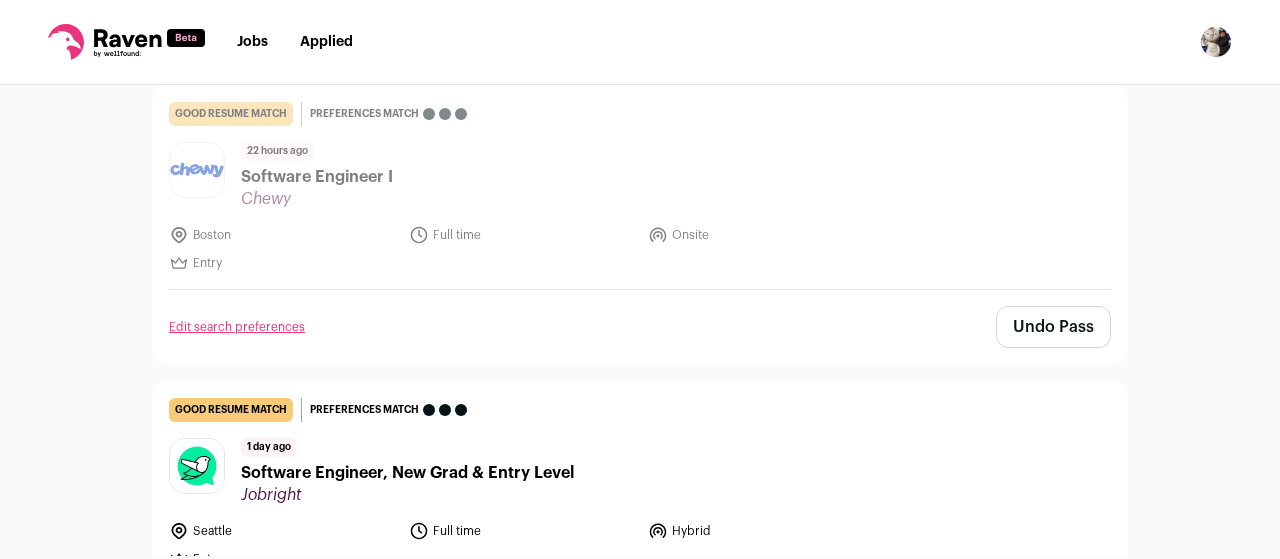 click on "Edit search preferences" at bounding box center [237, 327] 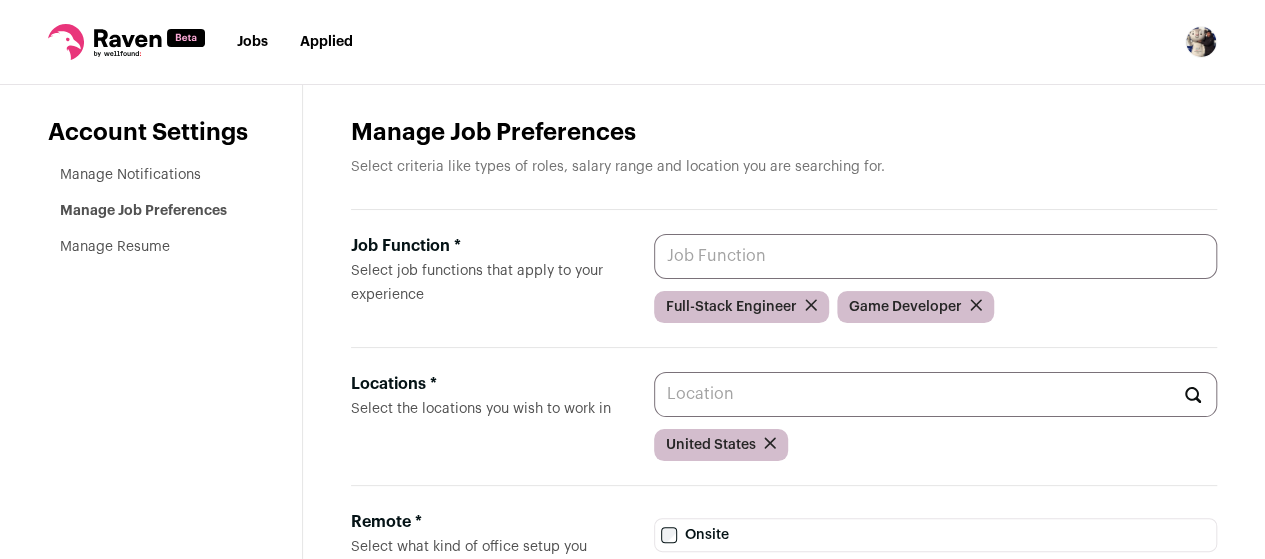 click on "Job Function *
Select job functions that apply to your experience" at bounding box center (935, 256) 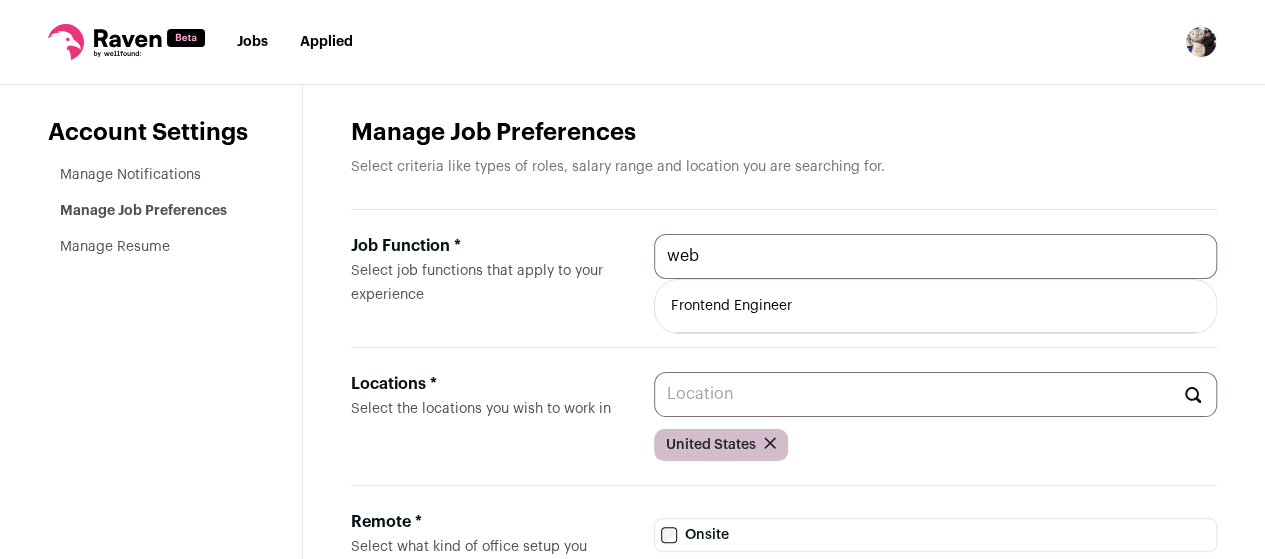 click on "web" at bounding box center (935, 256) 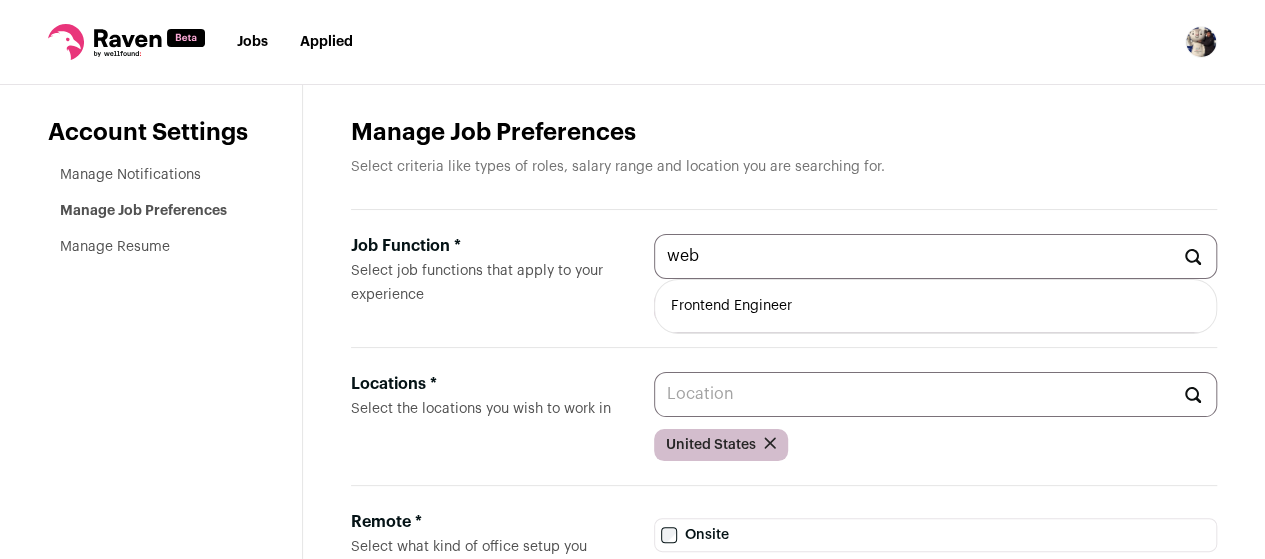 click on "Frontend Engineer" at bounding box center (935, 306) 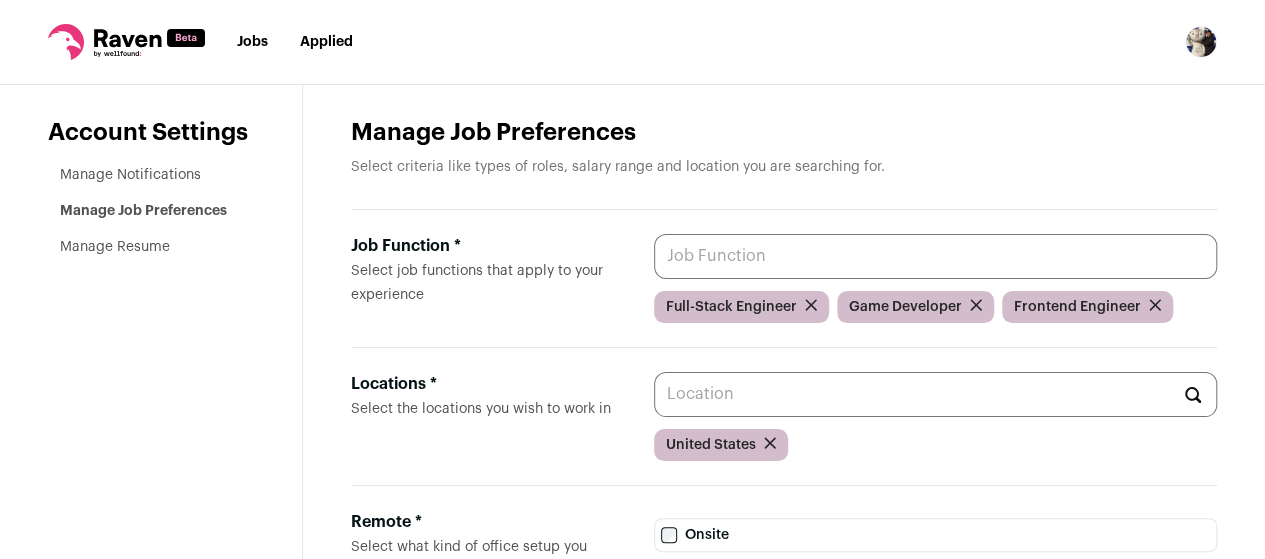 click on "Job Function *
Select job functions that apply to your experience" at bounding box center (935, 256) 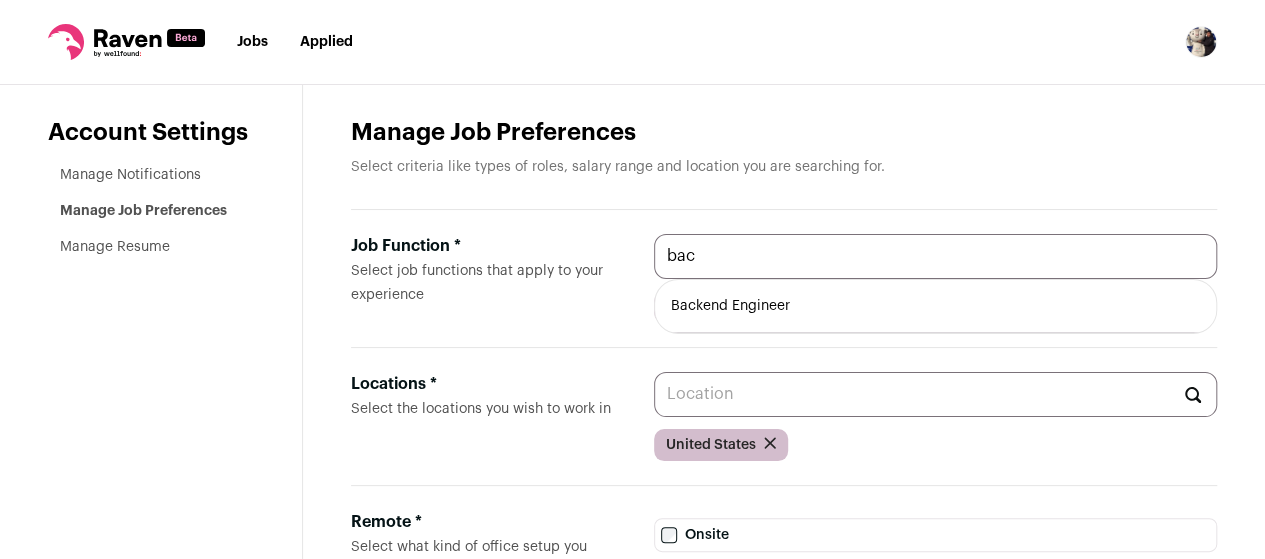 type on "bac" 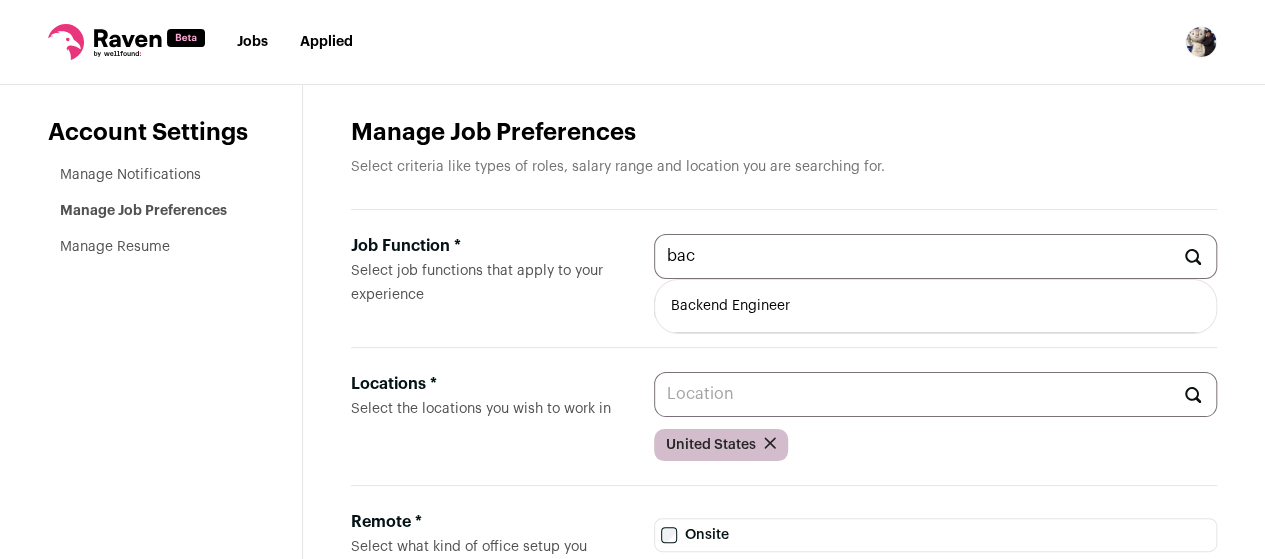 click on "Backend Engineer" at bounding box center [935, 306] 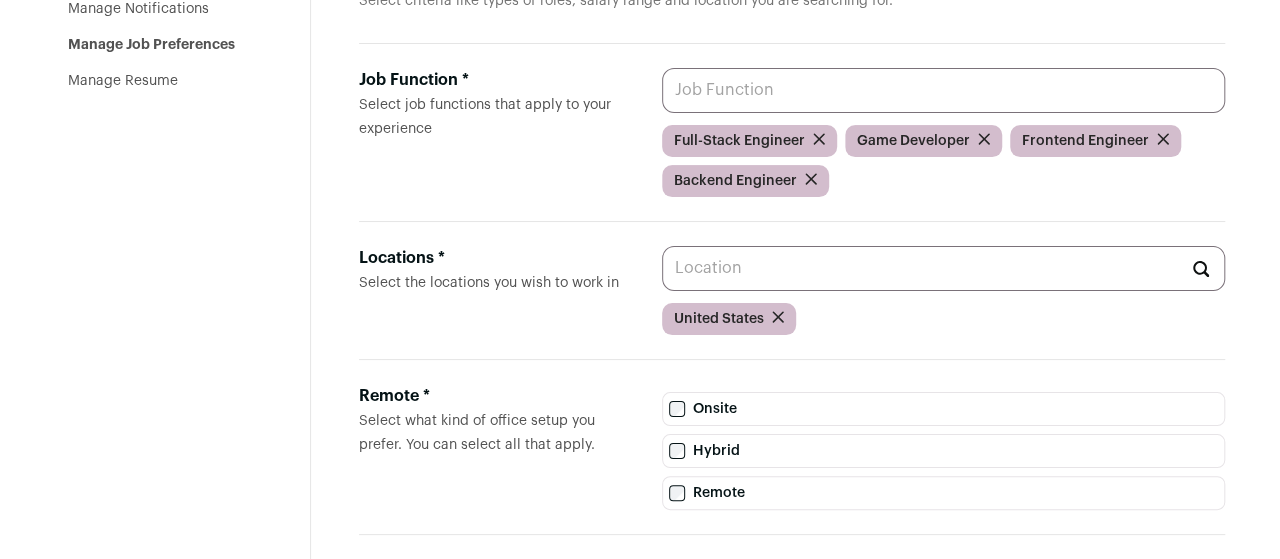 scroll, scrollTop: 0, scrollLeft: 0, axis: both 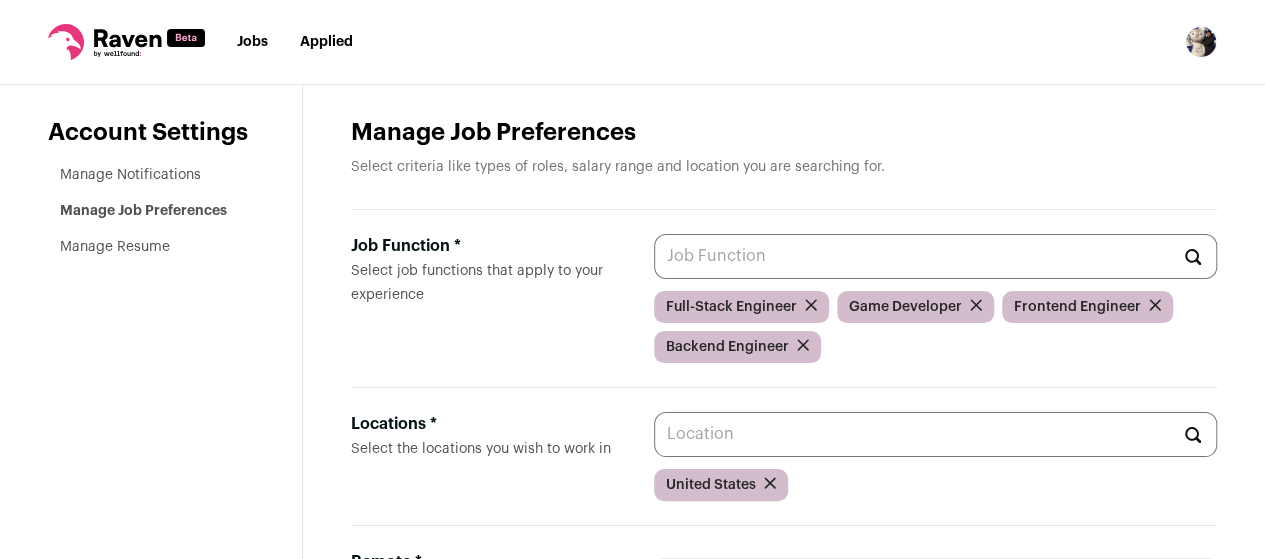 click on "Manage Notifications" at bounding box center (130, 175) 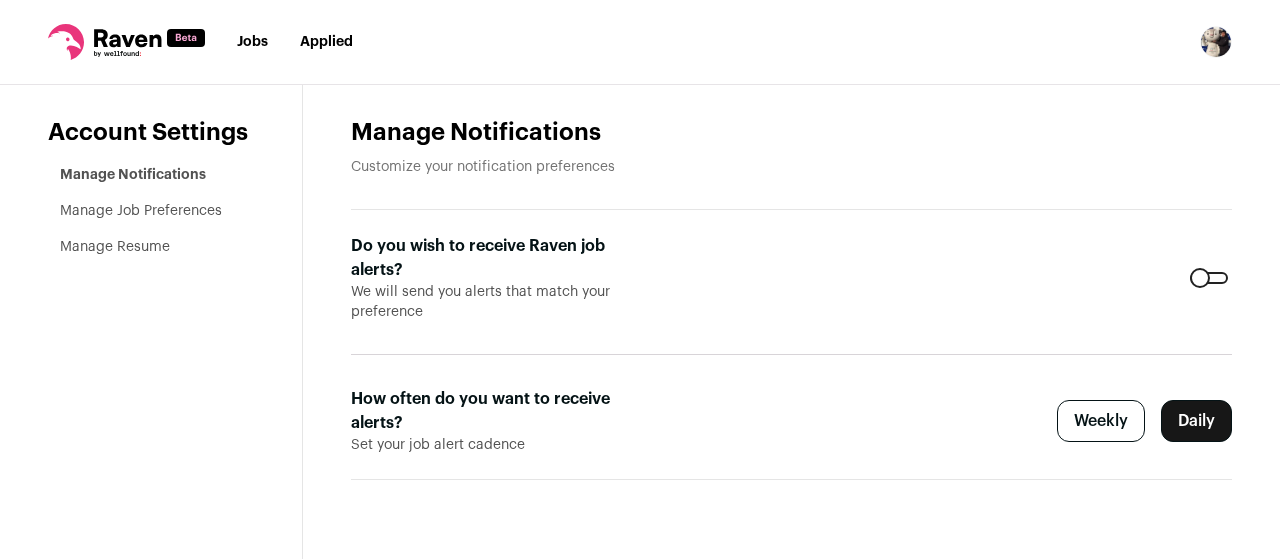 click on "Manage Job Preferences" at bounding box center (141, 211) 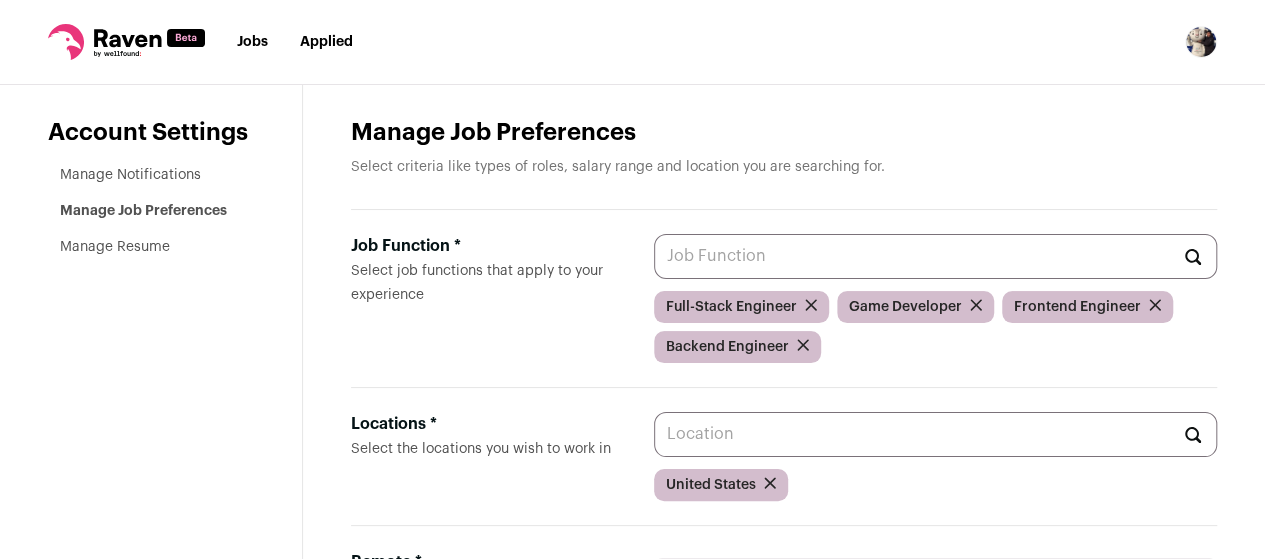 click on "Jobs" at bounding box center (252, 42) 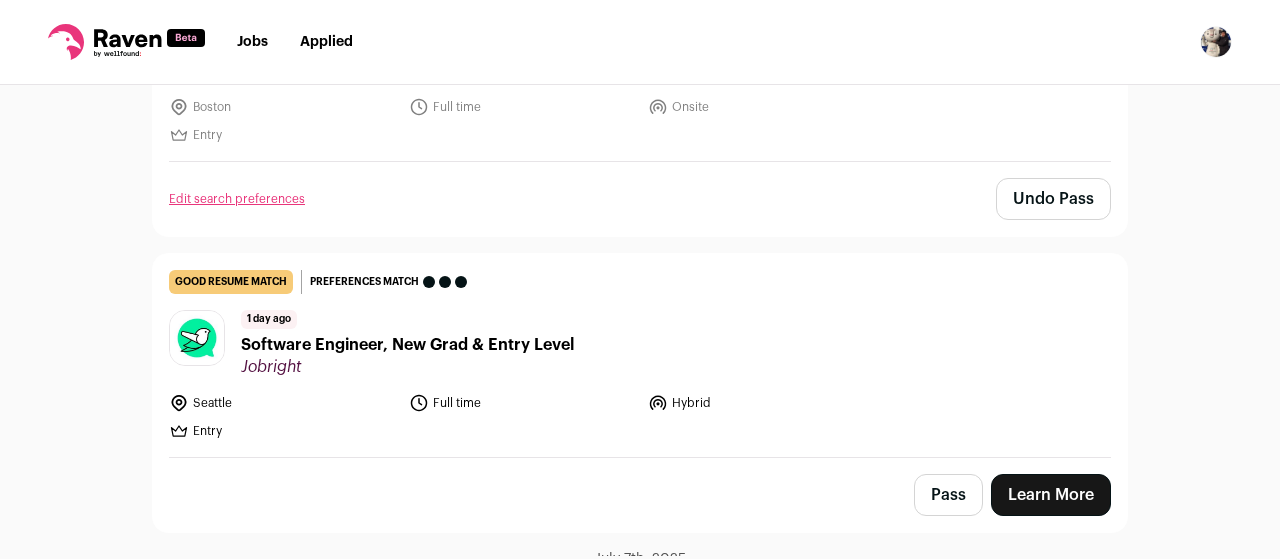 scroll, scrollTop: 400, scrollLeft: 0, axis: vertical 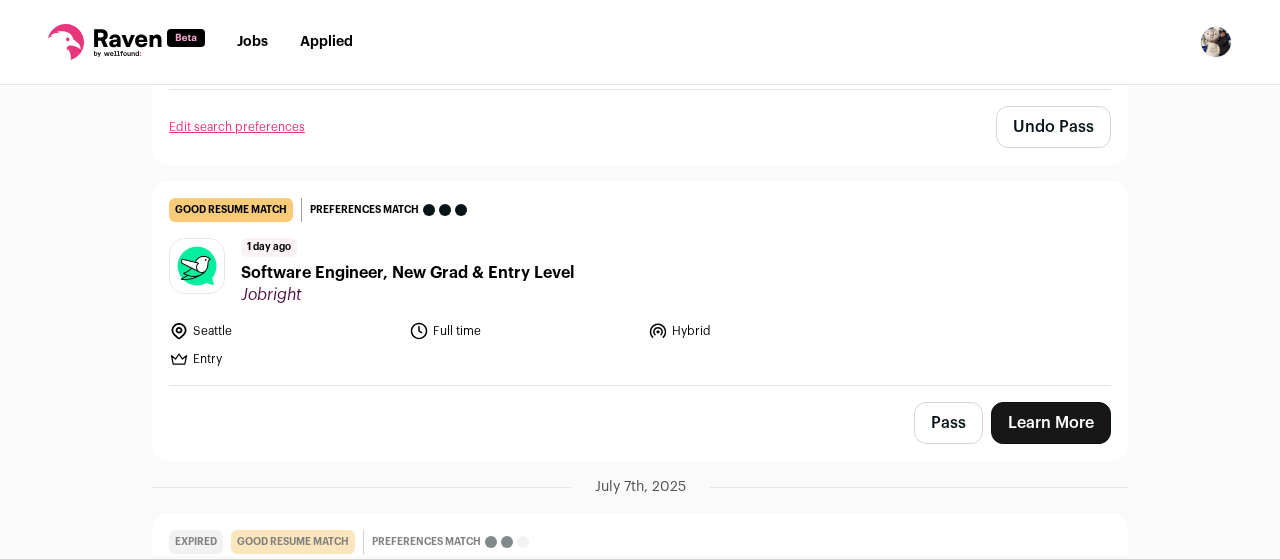 click on "Learn More" at bounding box center (1051, 423) 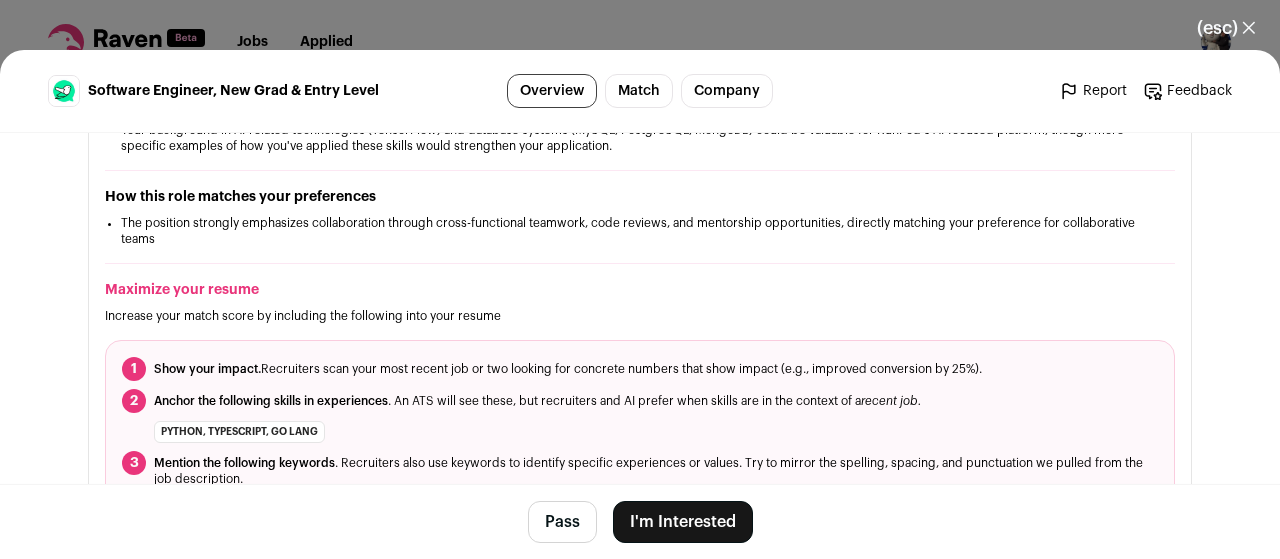 scroll, scrollTop: 600, scrollLeft: 0, axis: vertical 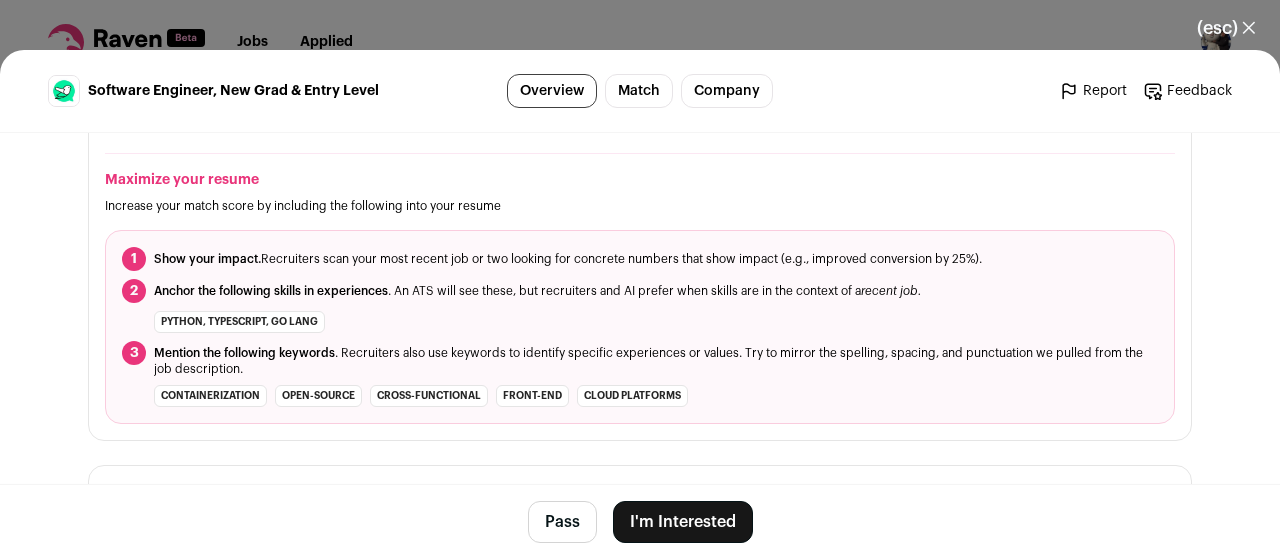 click on "I'm Interested" at bounding box center [683, 522] 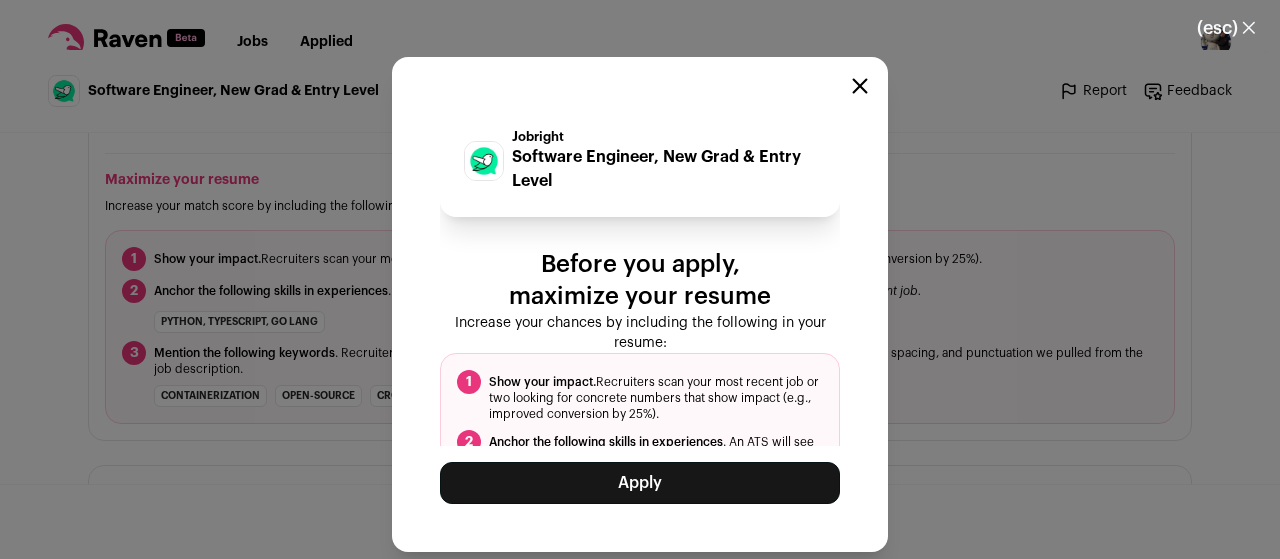 click on "Apply" at bounding box center (640, 483) 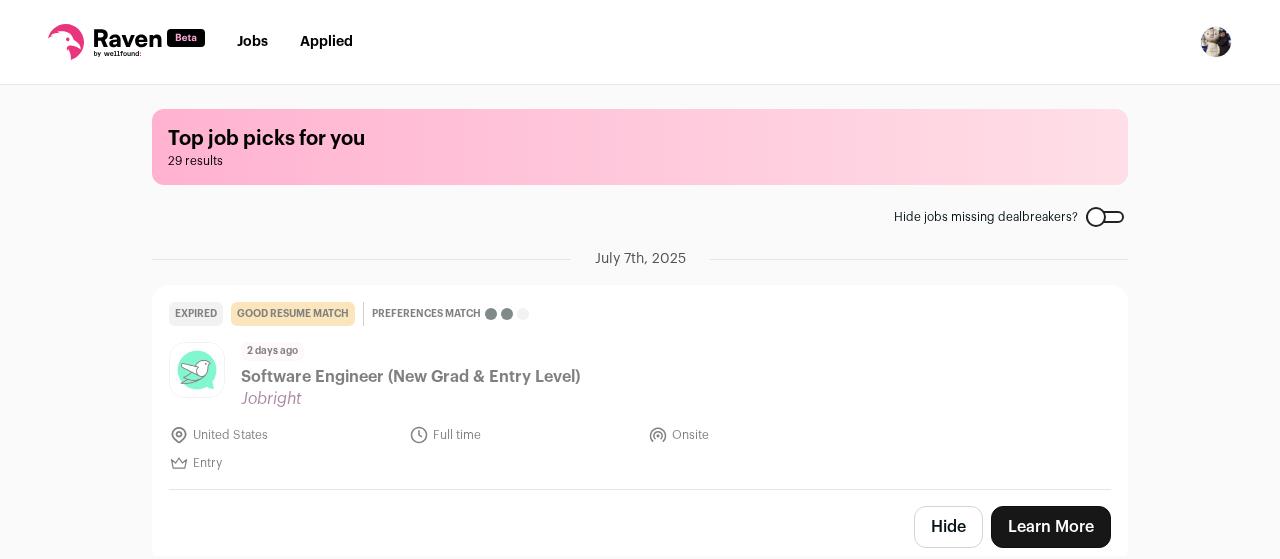 scroll, scrollTop: 0, scrollLeft: 0, axis: both 